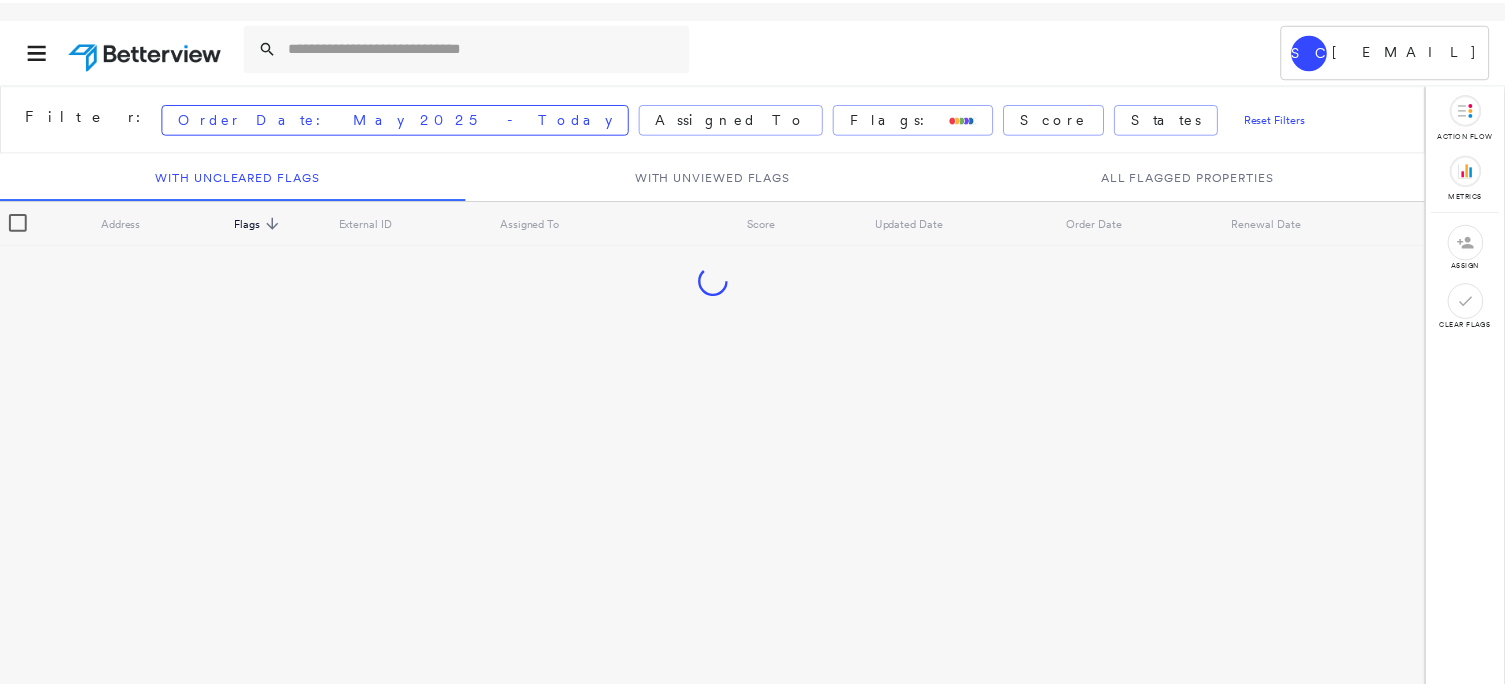 scroll, scrollTop: 0, scrollLeft: 0, axis: both 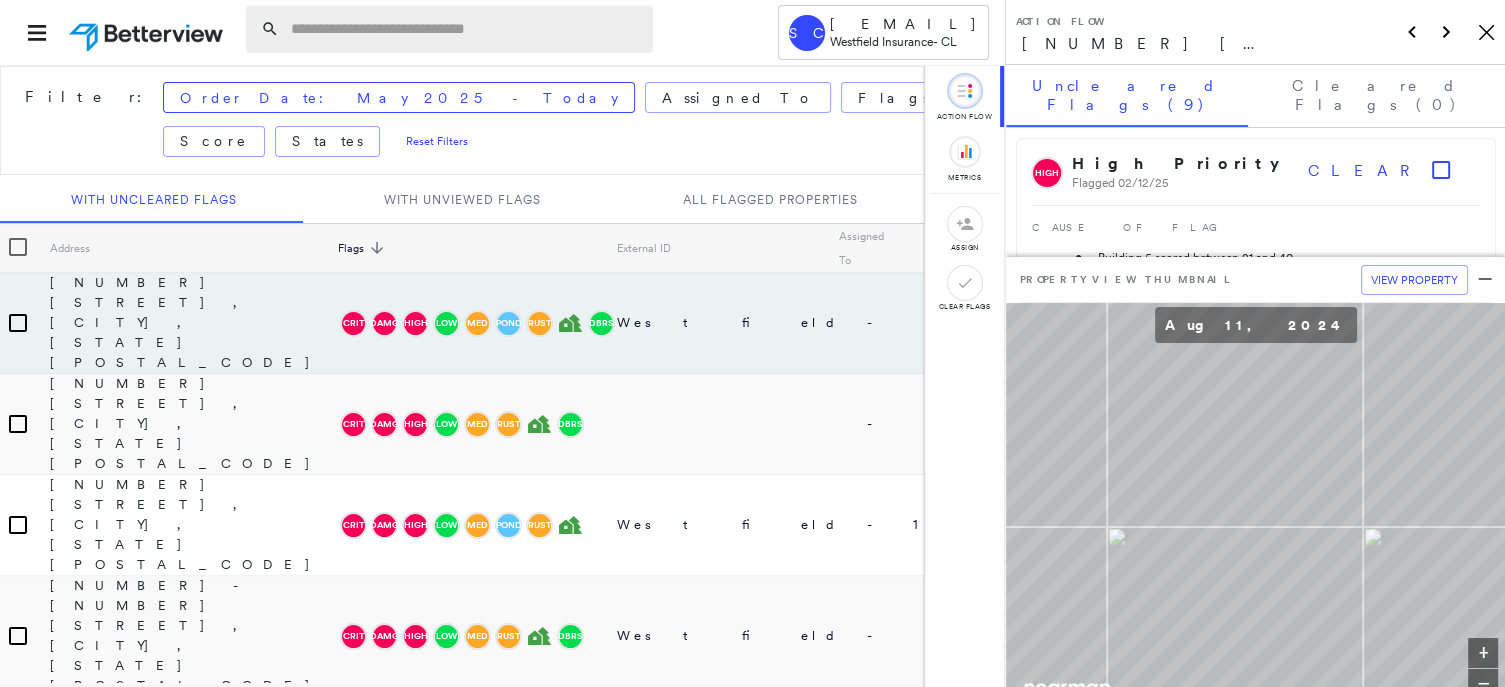 click at bounding box center [466, 29] 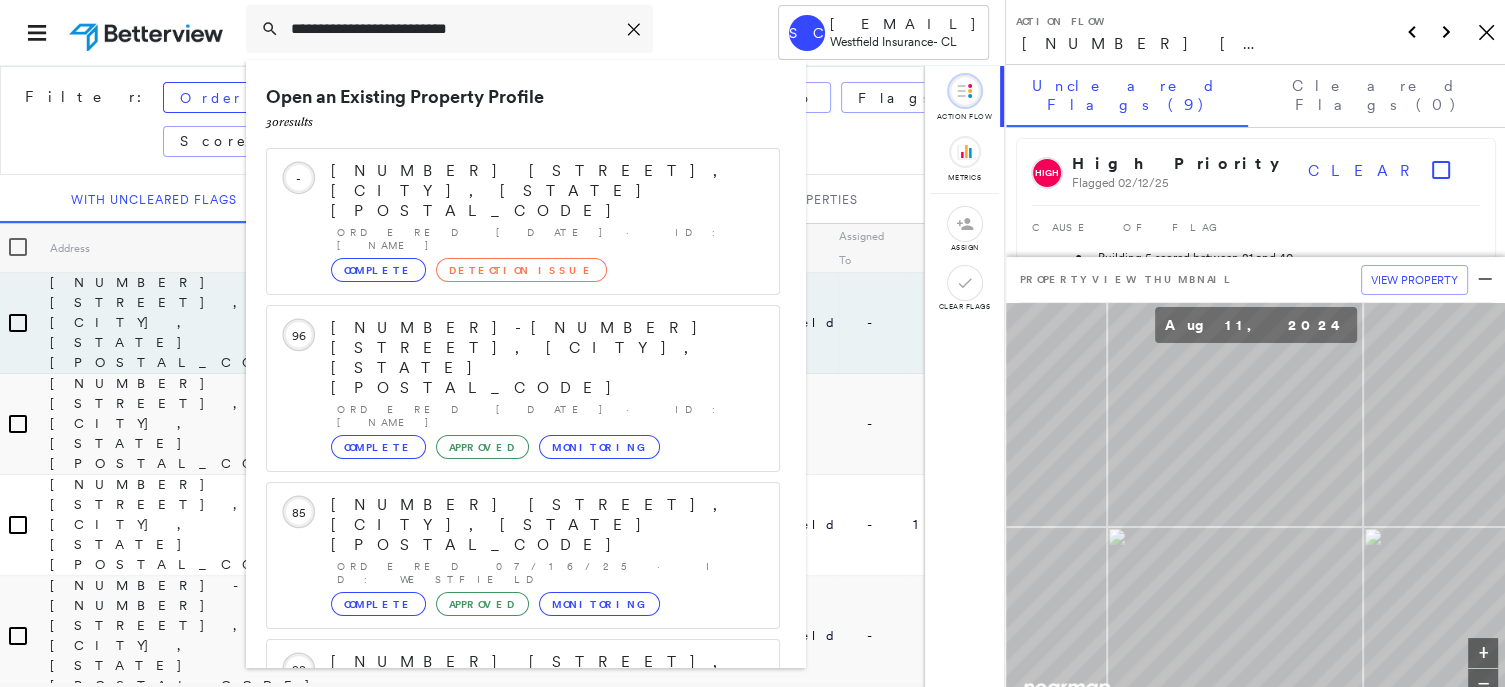 type on "**********" 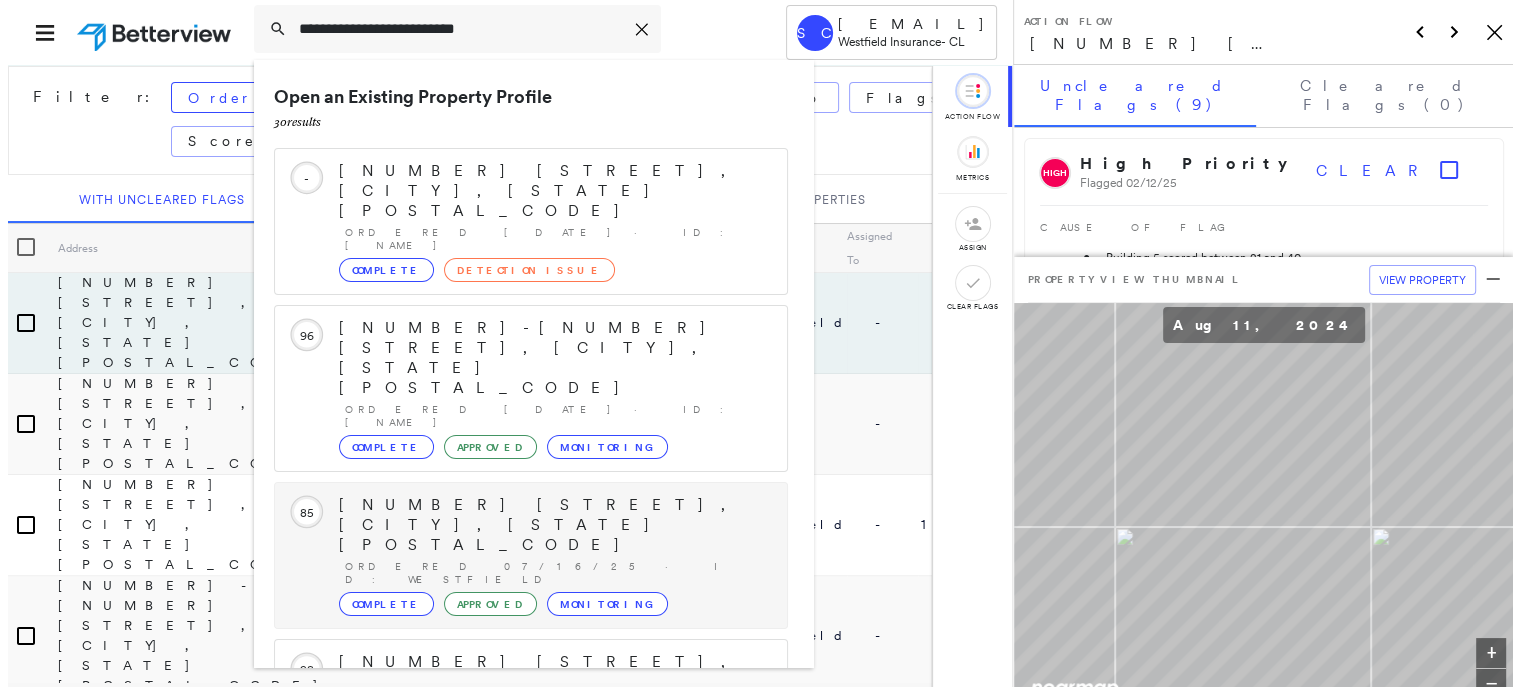 scroll, scrollTop: 208, scrollLeft: 0, axis: vertical 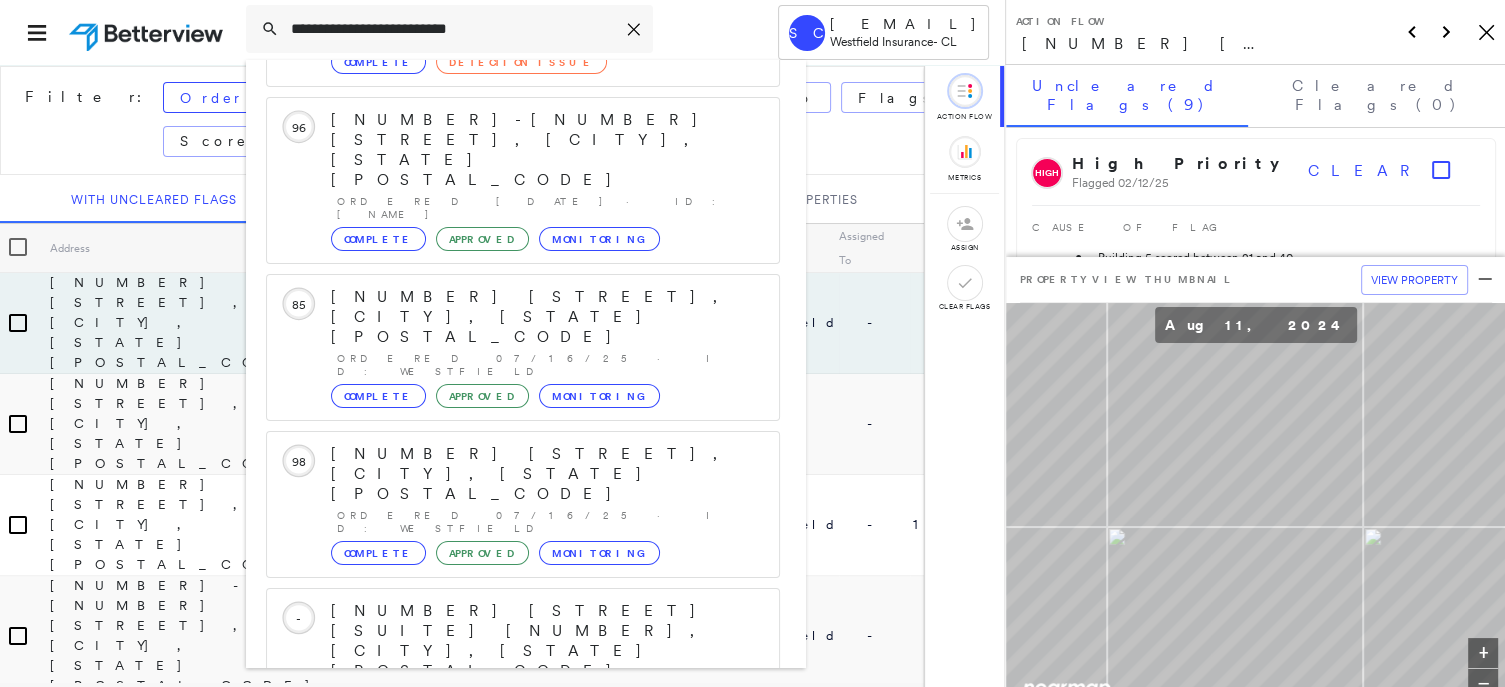 click on "[NUMBER] [STREET], [CITY], [STATE] [POSTAL_CODE]" at bounding box center (501, 943) 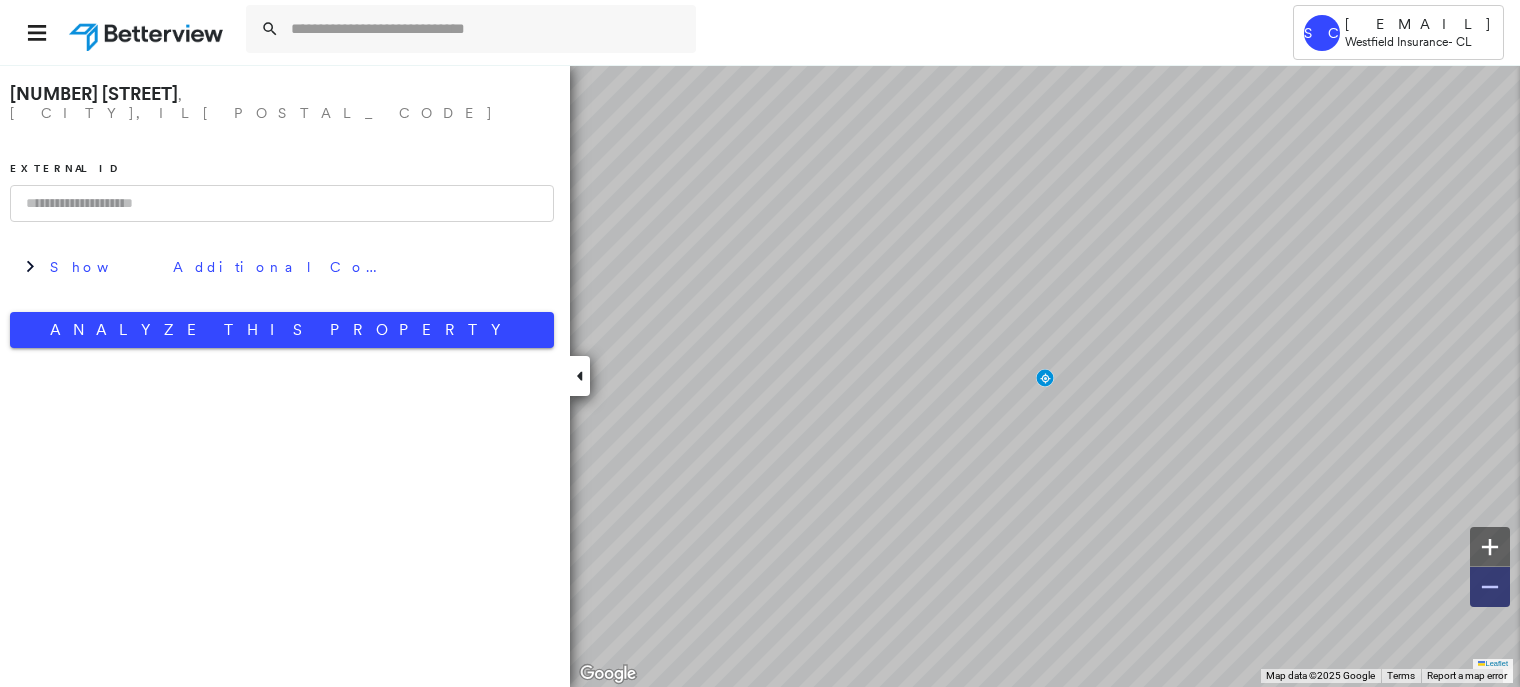 click 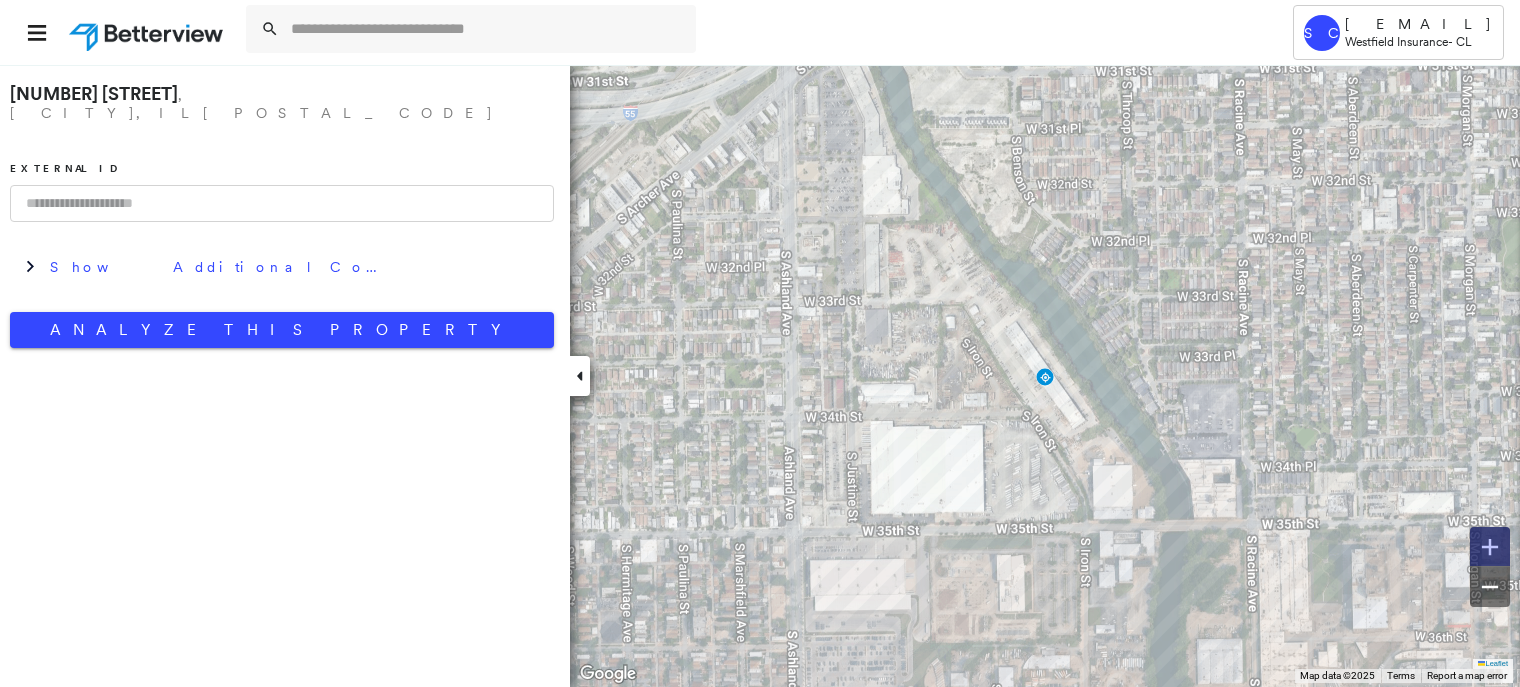 click at bounding box center [1490, 547] 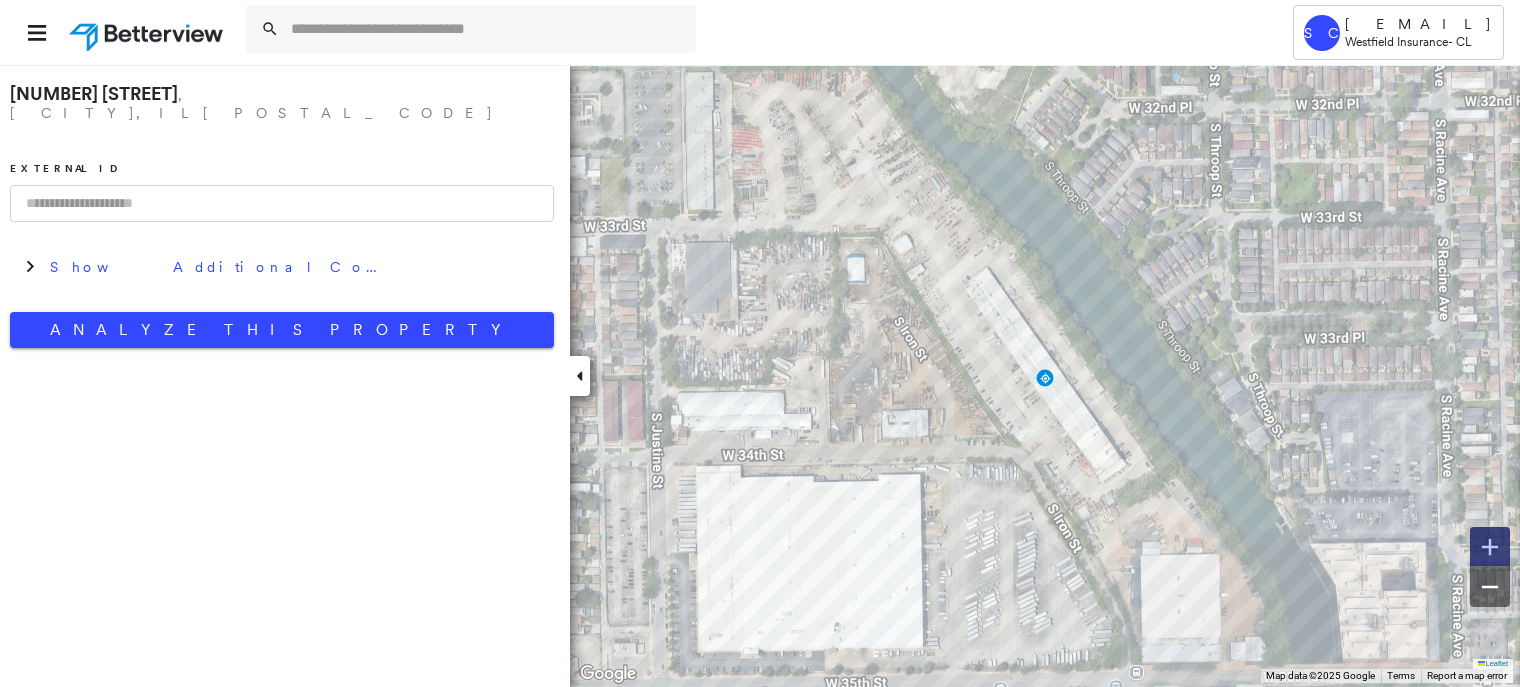 click at bounding box center [1490, 547] 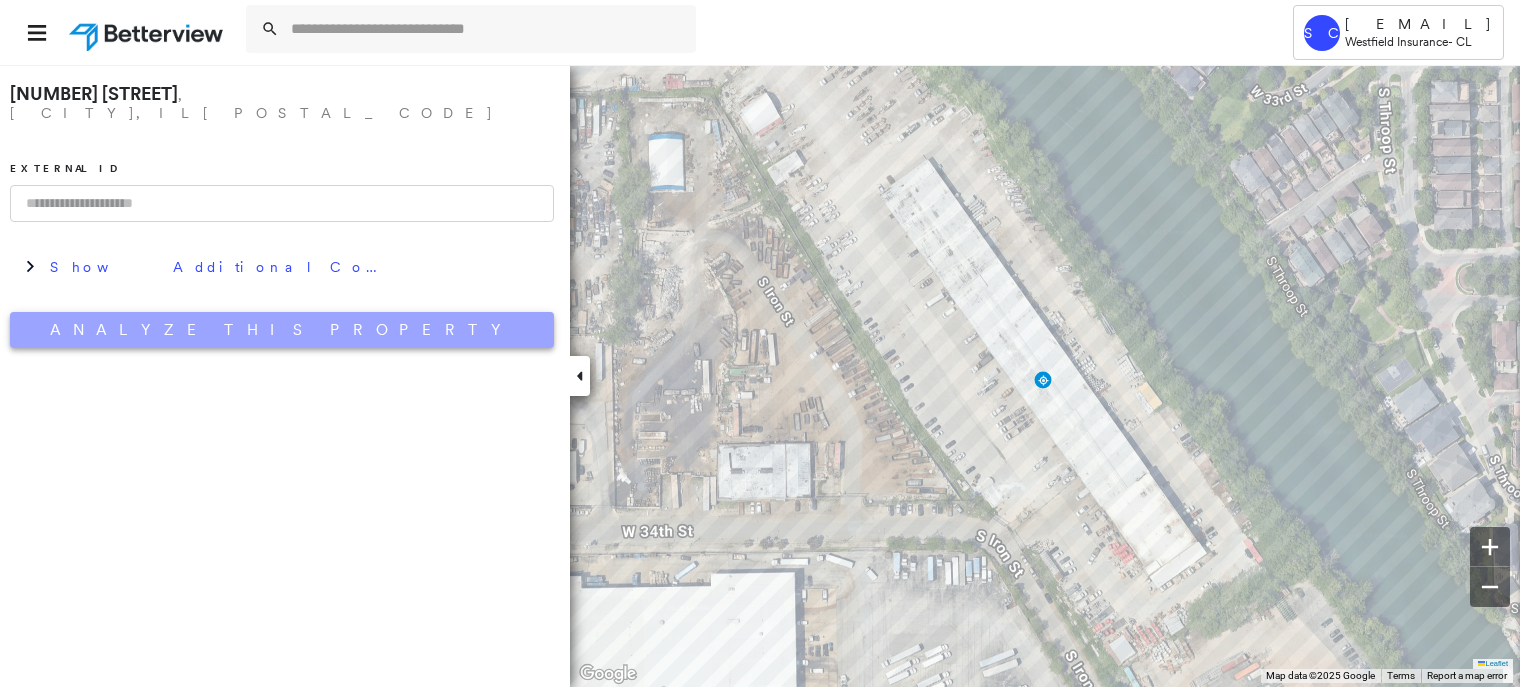 click on "Analyze This Property" at bounding box center (282, 330) 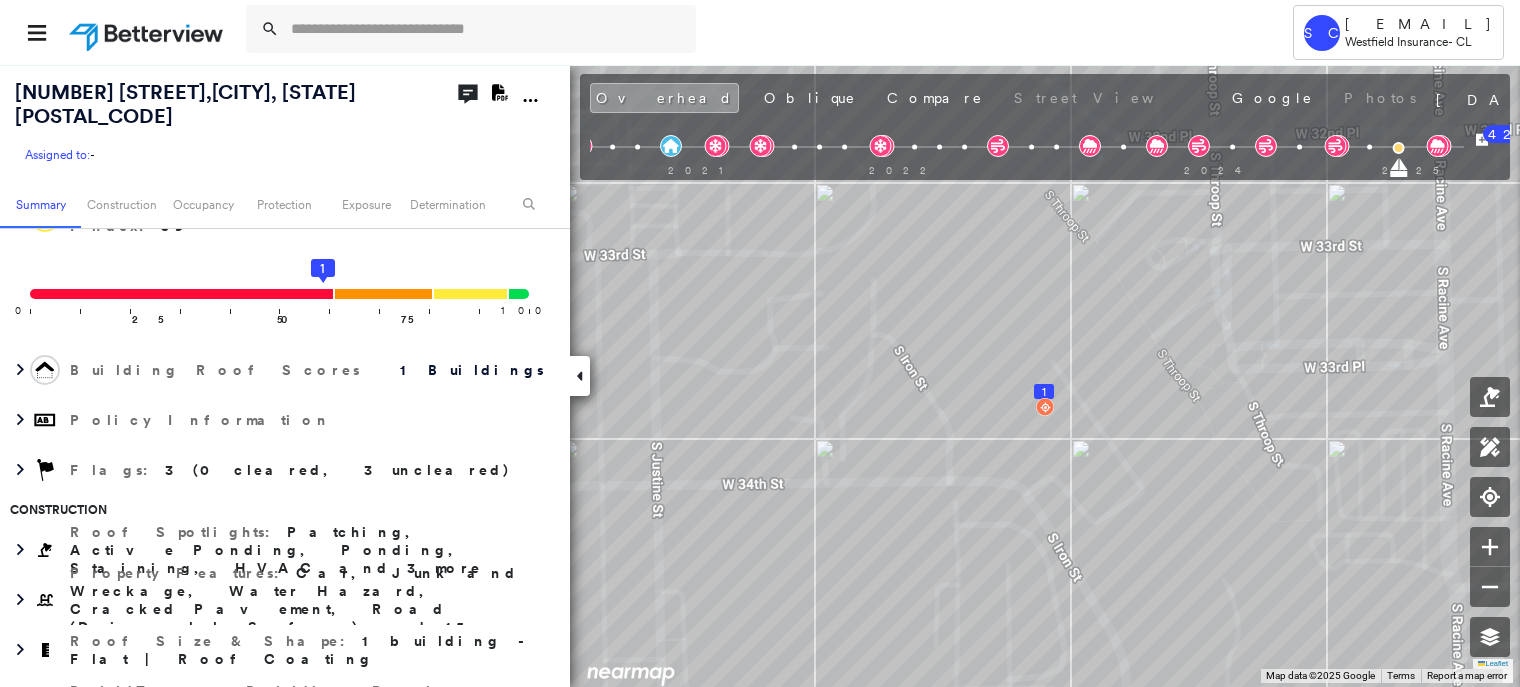 scroll, scrollTop: 308, scrollLeft: 0, axis: vertical 